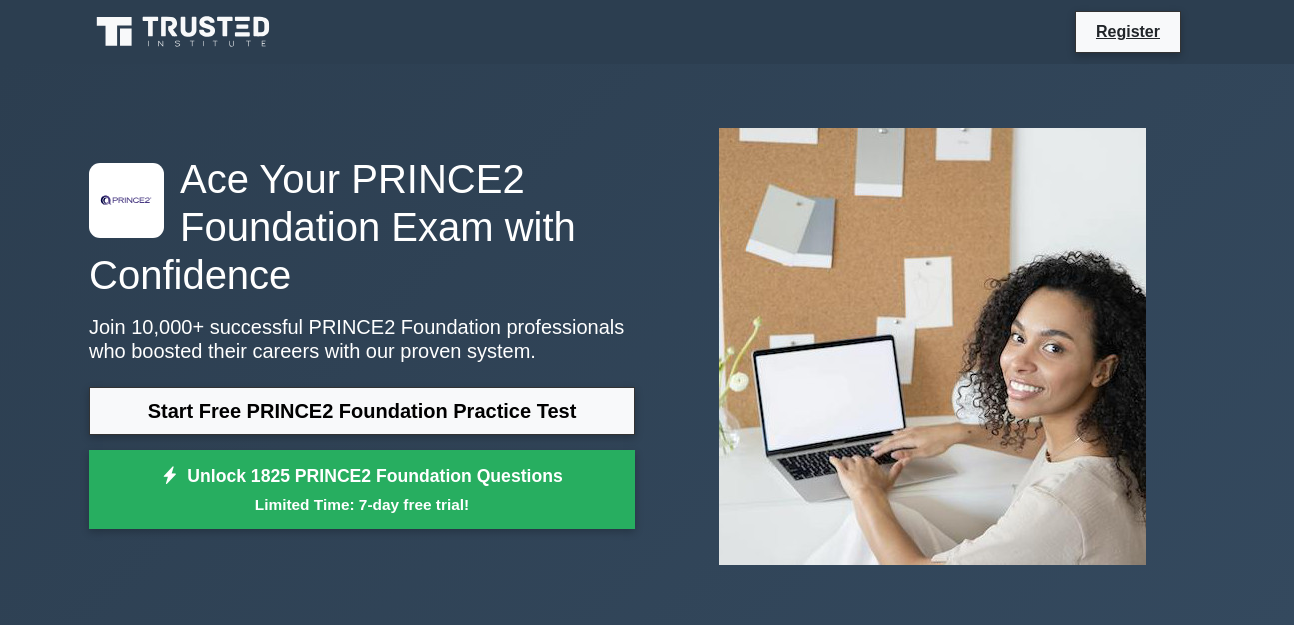 scroll, scrollTop: 0, scrollLeft: 0, axis: both 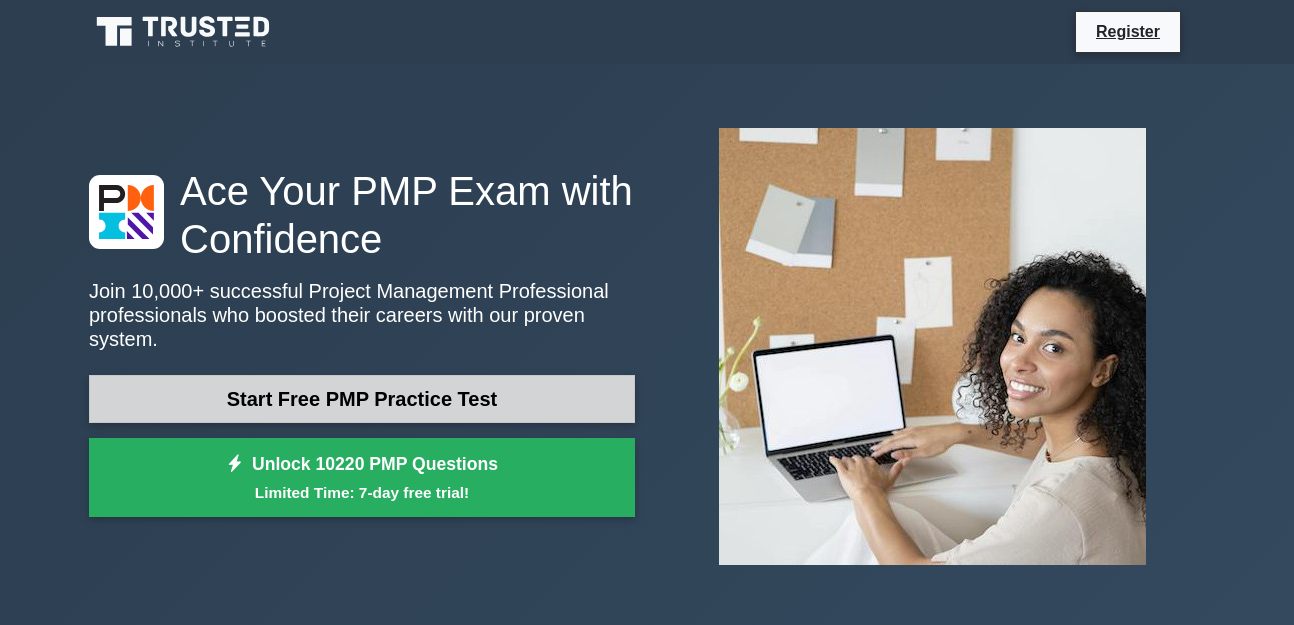 click on "Start Free PMP Practice Test" at bounding box center (362, 399) 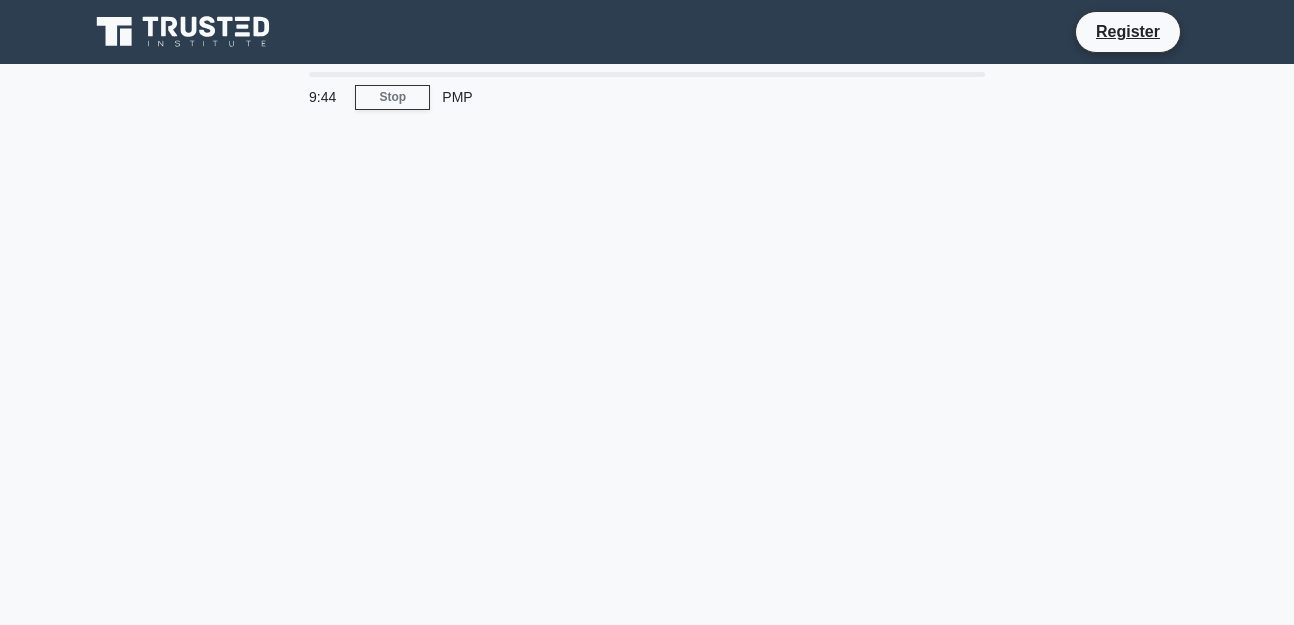 scroll, scrollTop: 0, scrollLeft: 0, axis: both 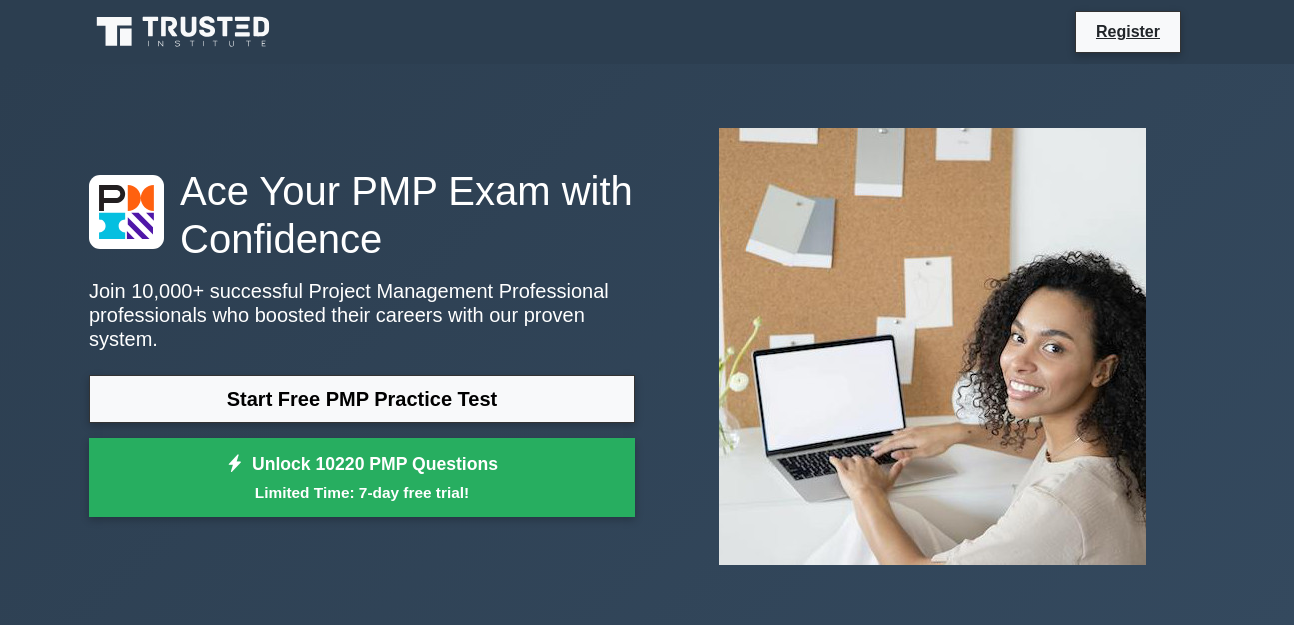 click on "Limited Time: 7-day free trial!" at bounding box center (362, 492) 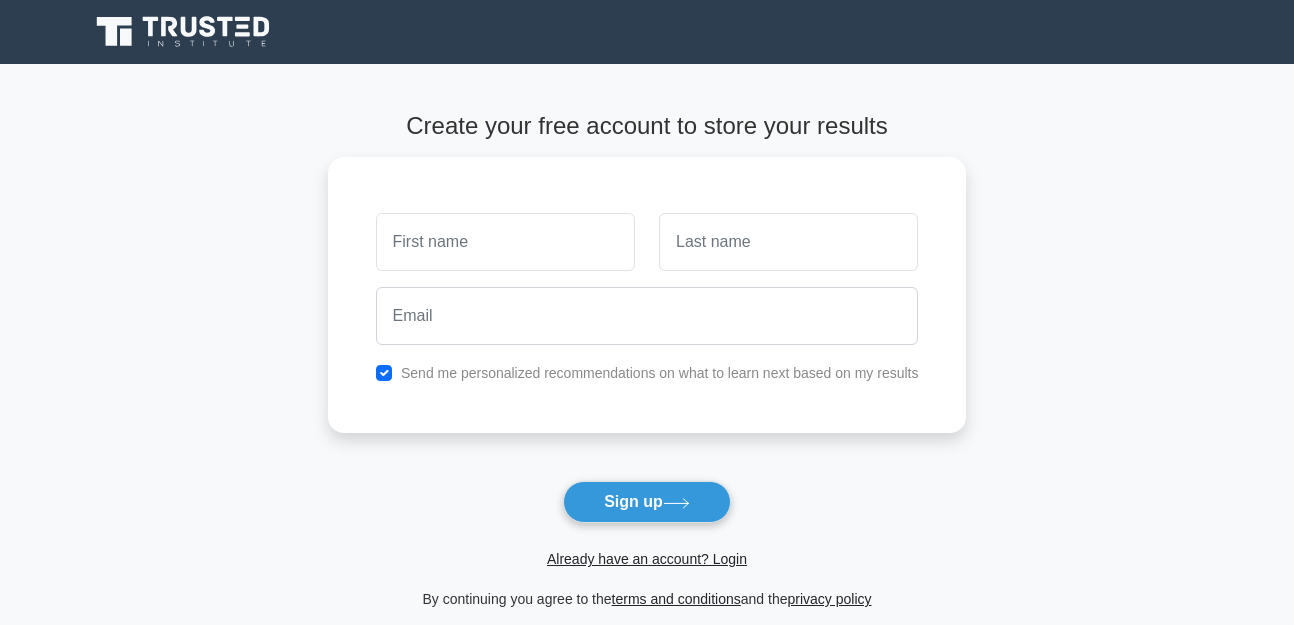scroll, scrollTop: 0, scrollLeft: 0, axis: both 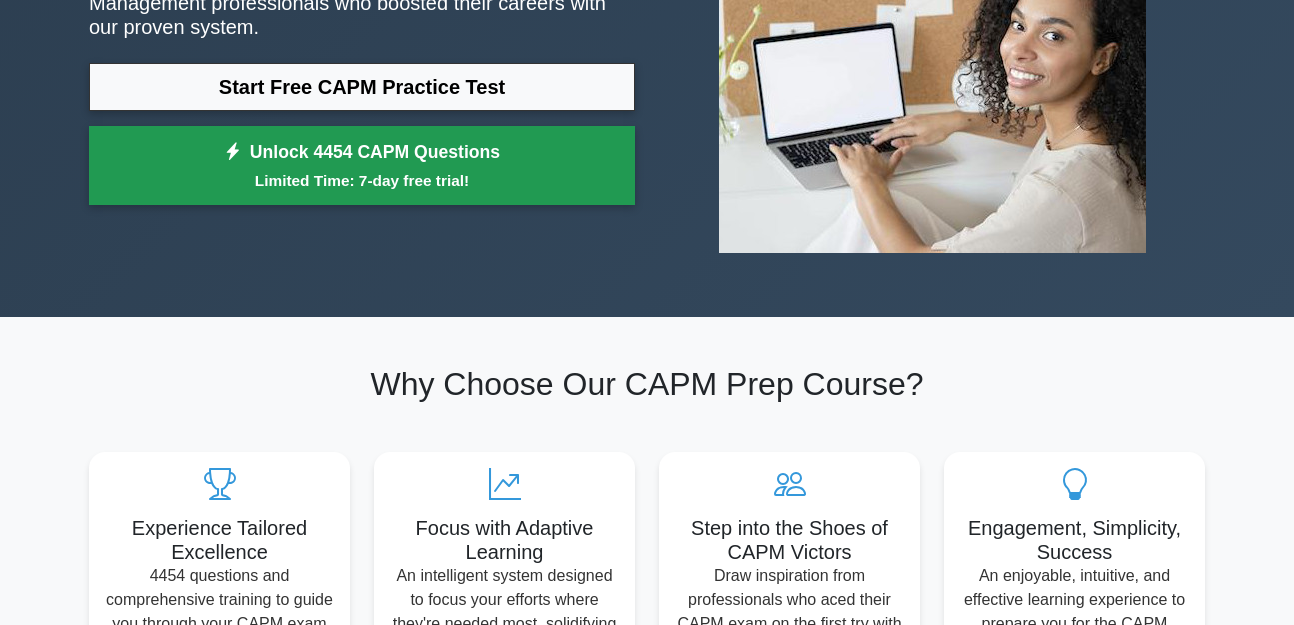 click on "Unlock 4454 CAPM Questions
Limited Time: 7-day free trial!" at bounding box center [362, 166] 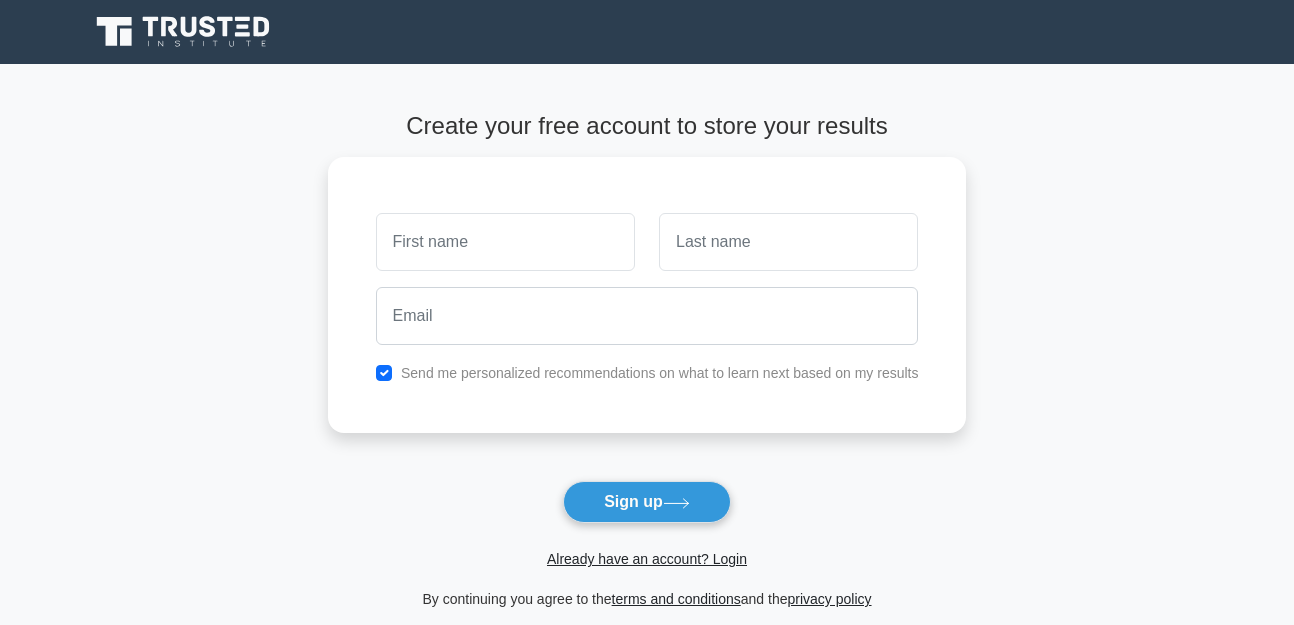 scroll, scrollTop: 0, scrollLeft: 0, axis: both 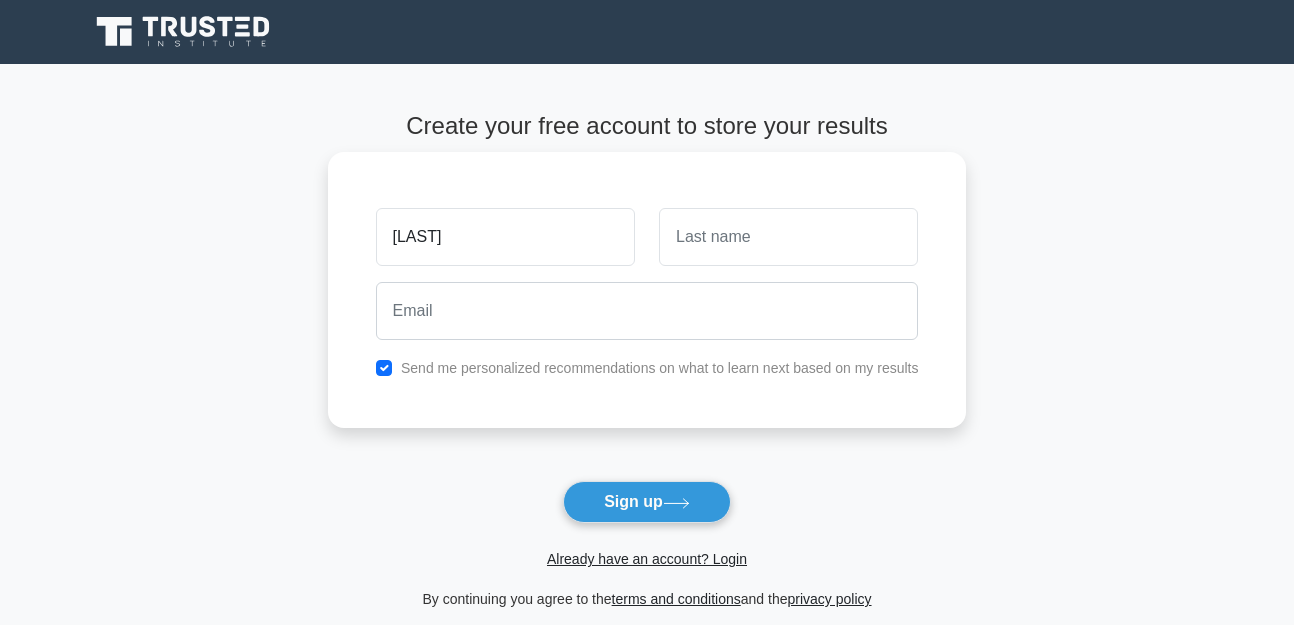 type on "[LAST]" 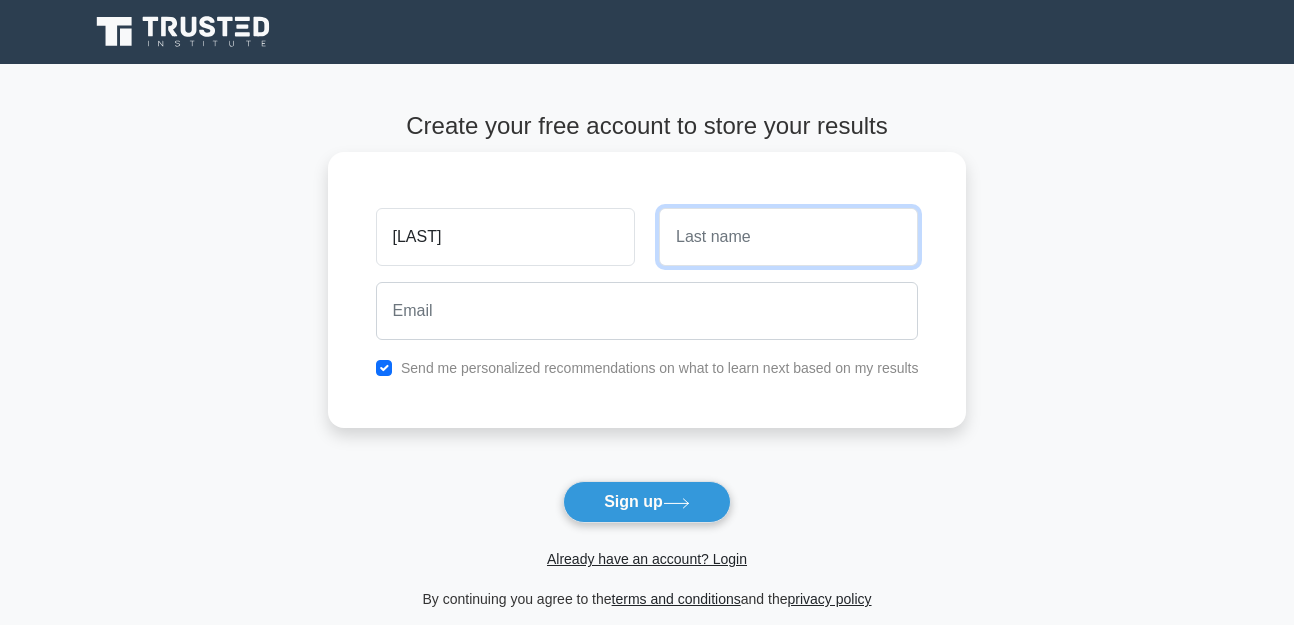 click at bounding box center (788, 237) 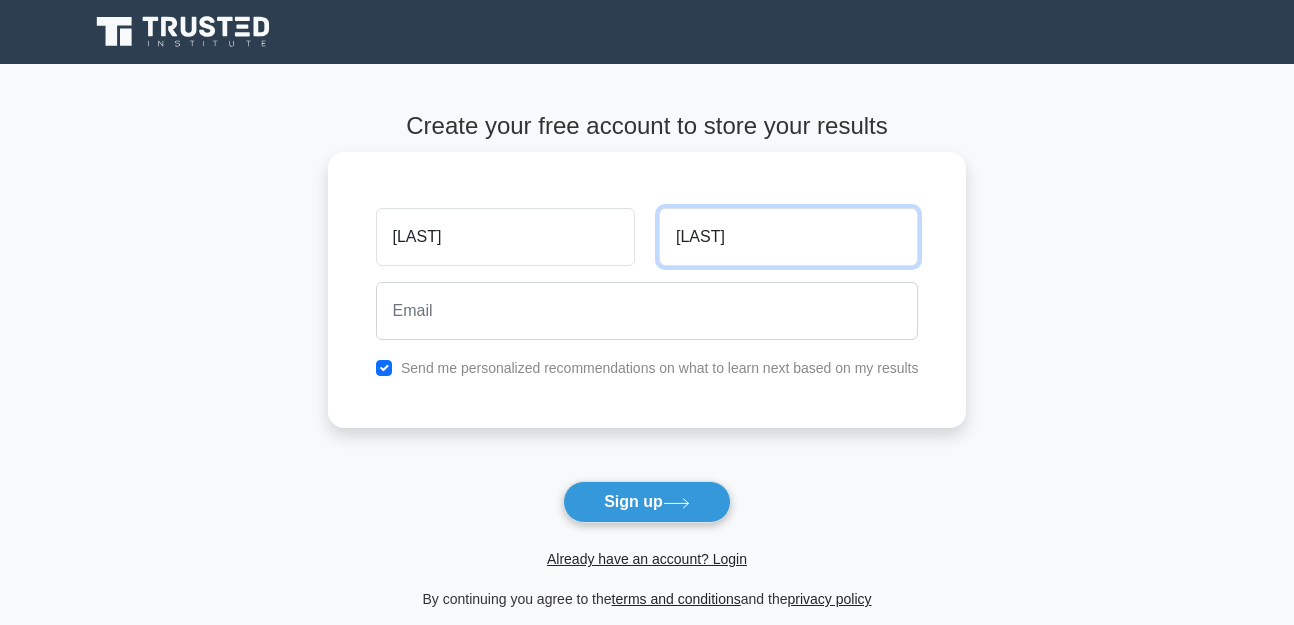 click on "[LAST]" at bounding box center (788, 237) 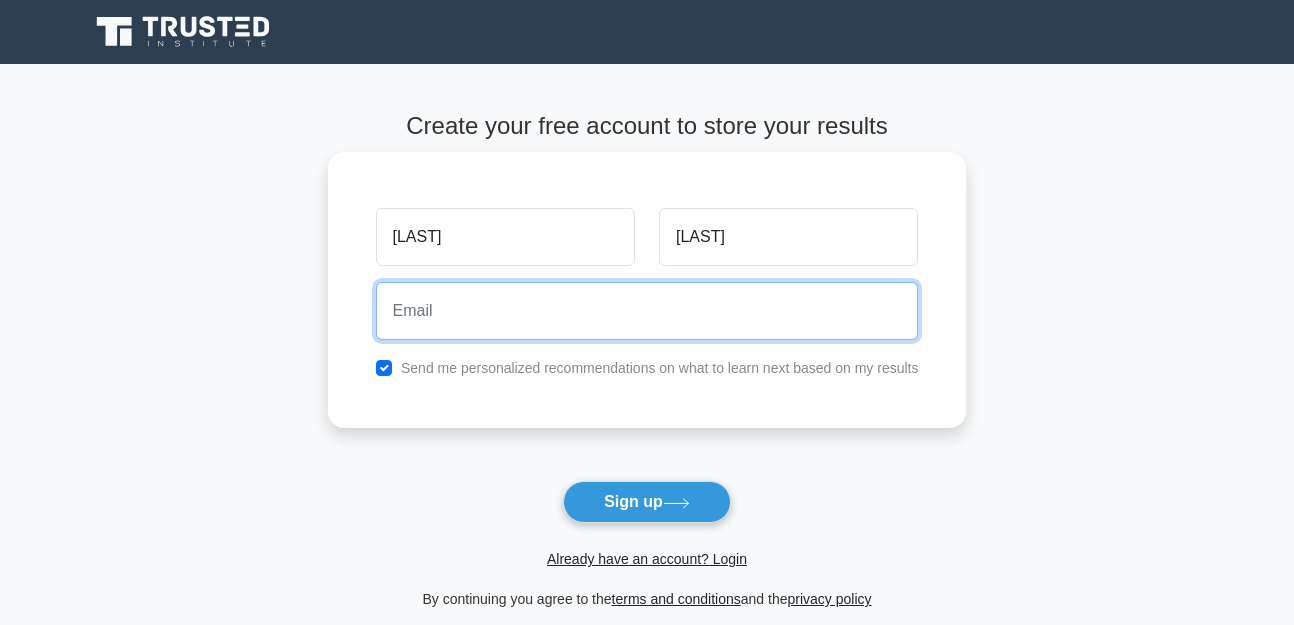 click at bounding box center (647, 311) 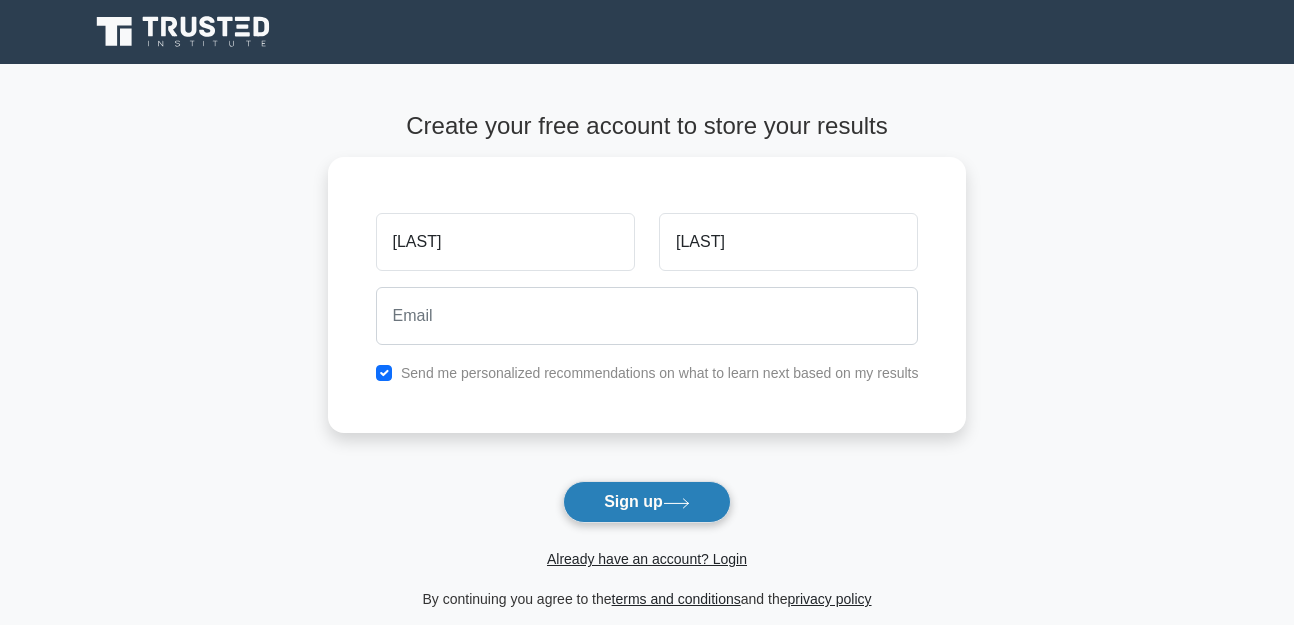 click on "Sign up" at bounding box center (647, 502) 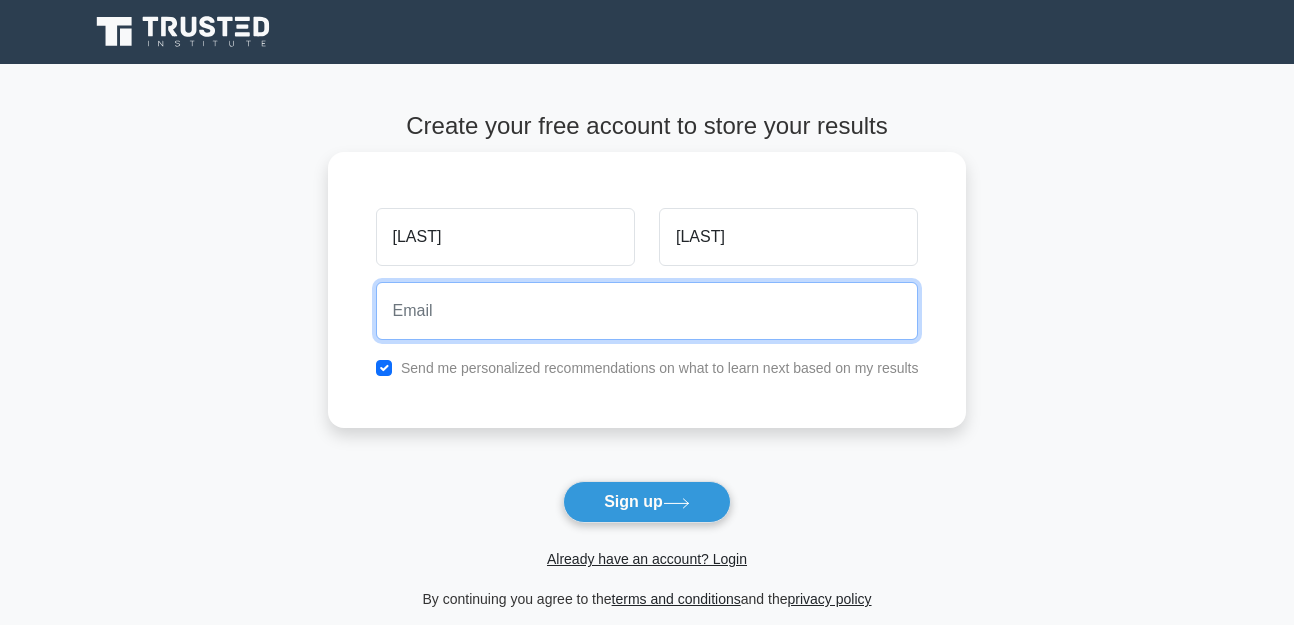 click at bounding box center [647, 311] 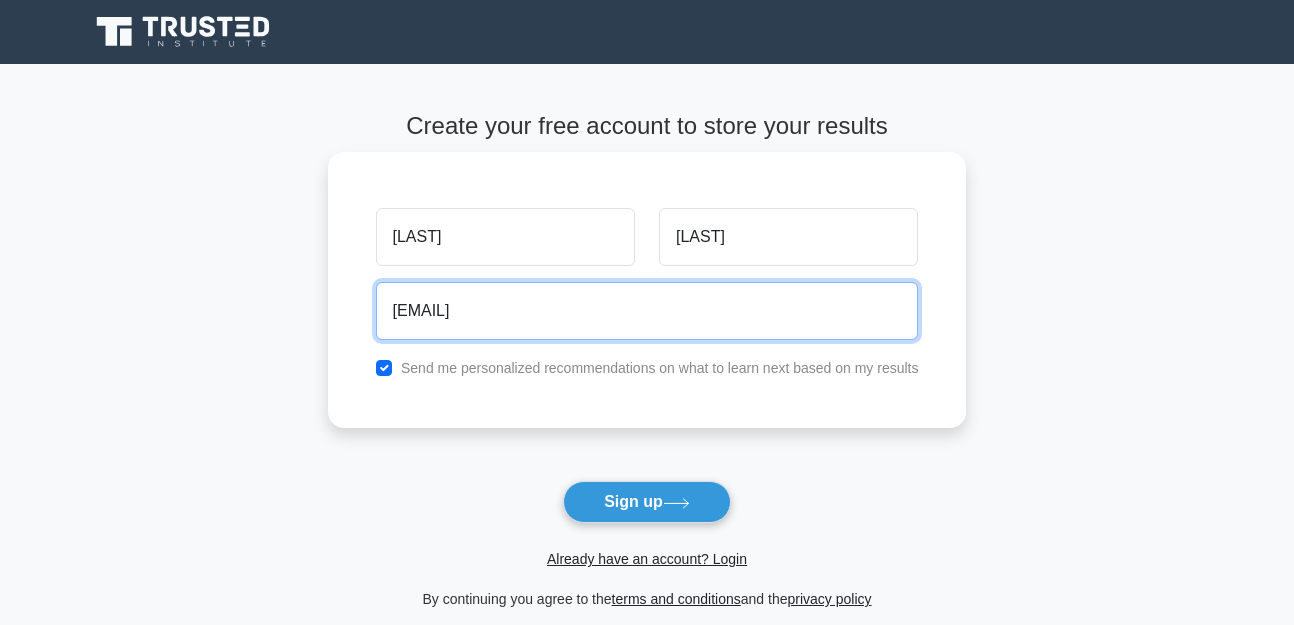 type on "[EMAIL]" 